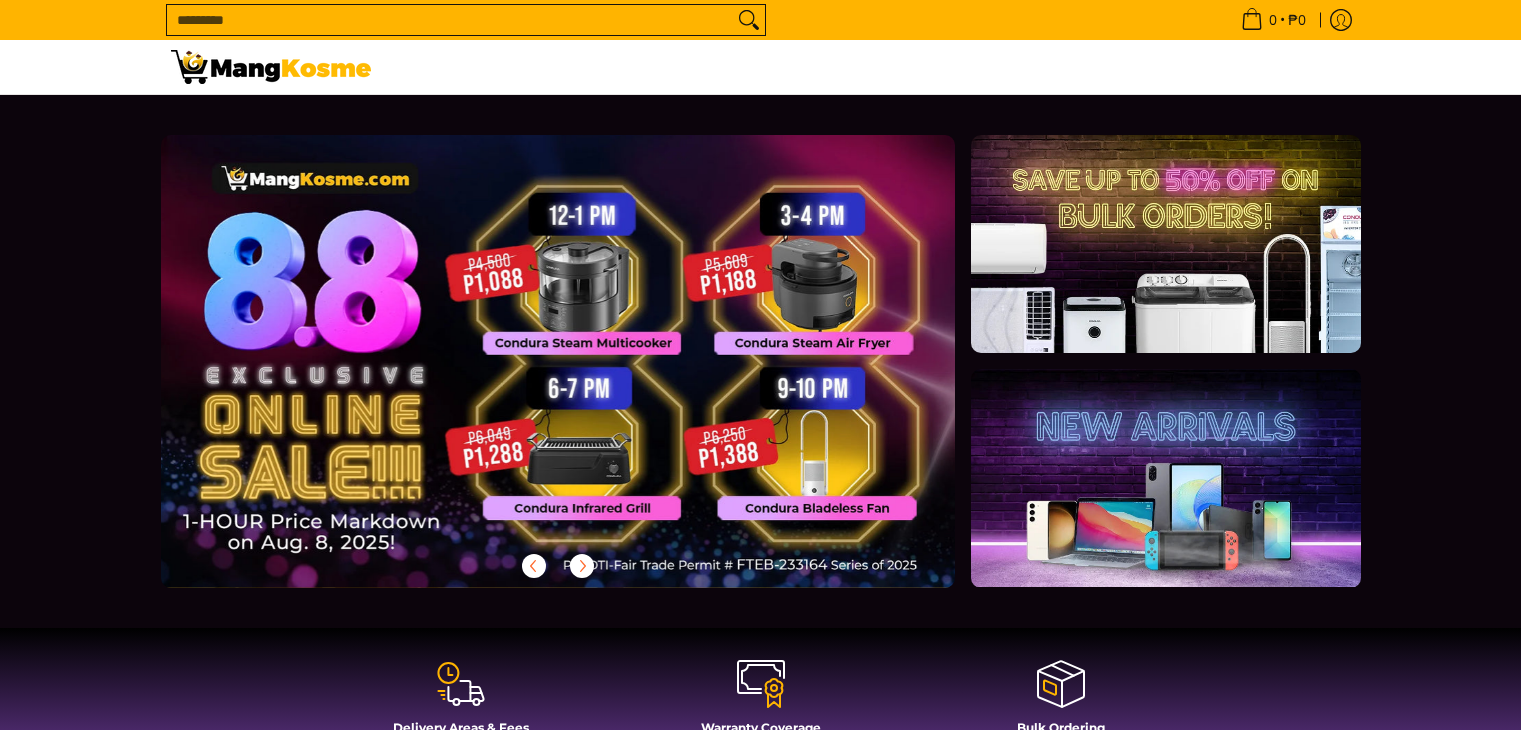 scroll, scrollTop: 0, scrollLeft: 0, axis: both 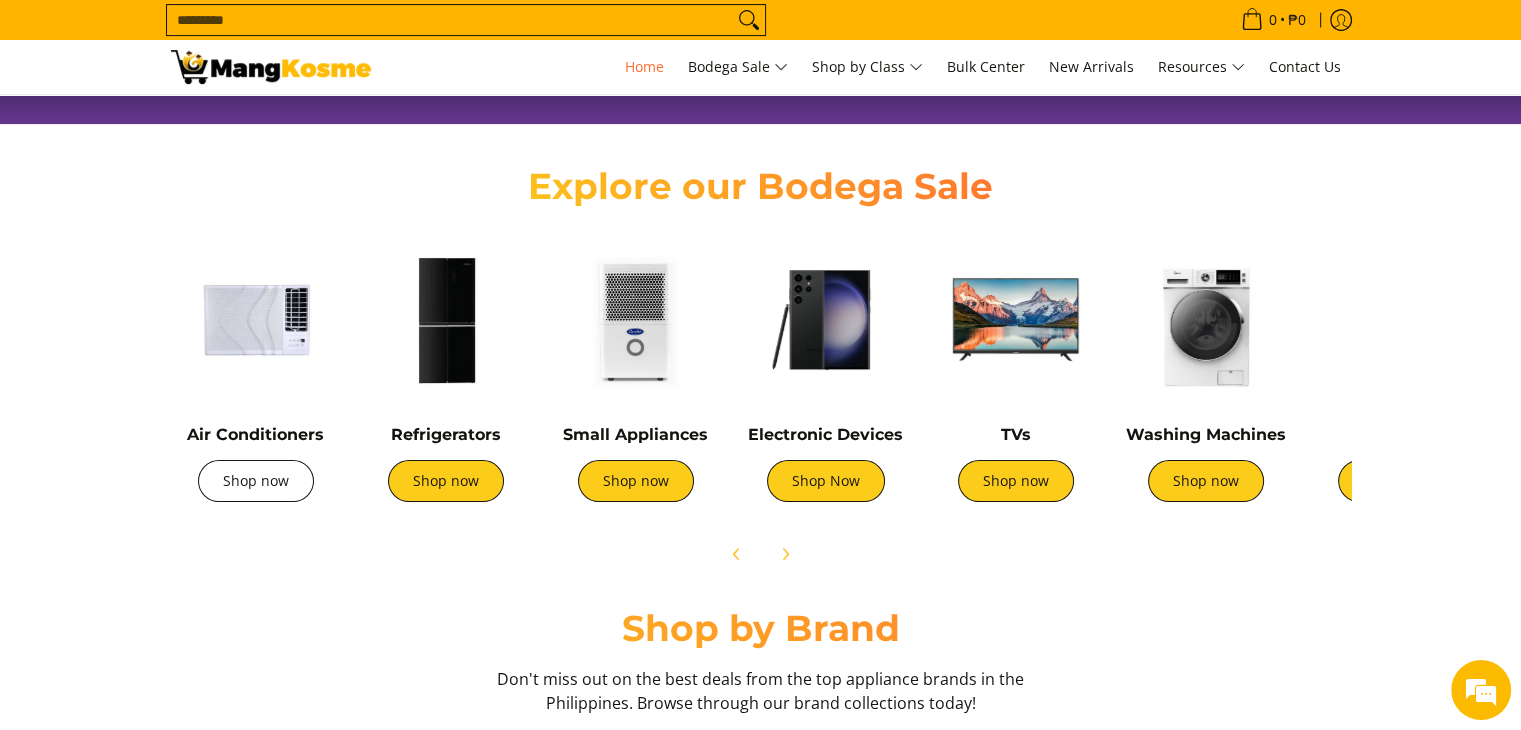 click on "Shop now" at bounding box center (256, 481) 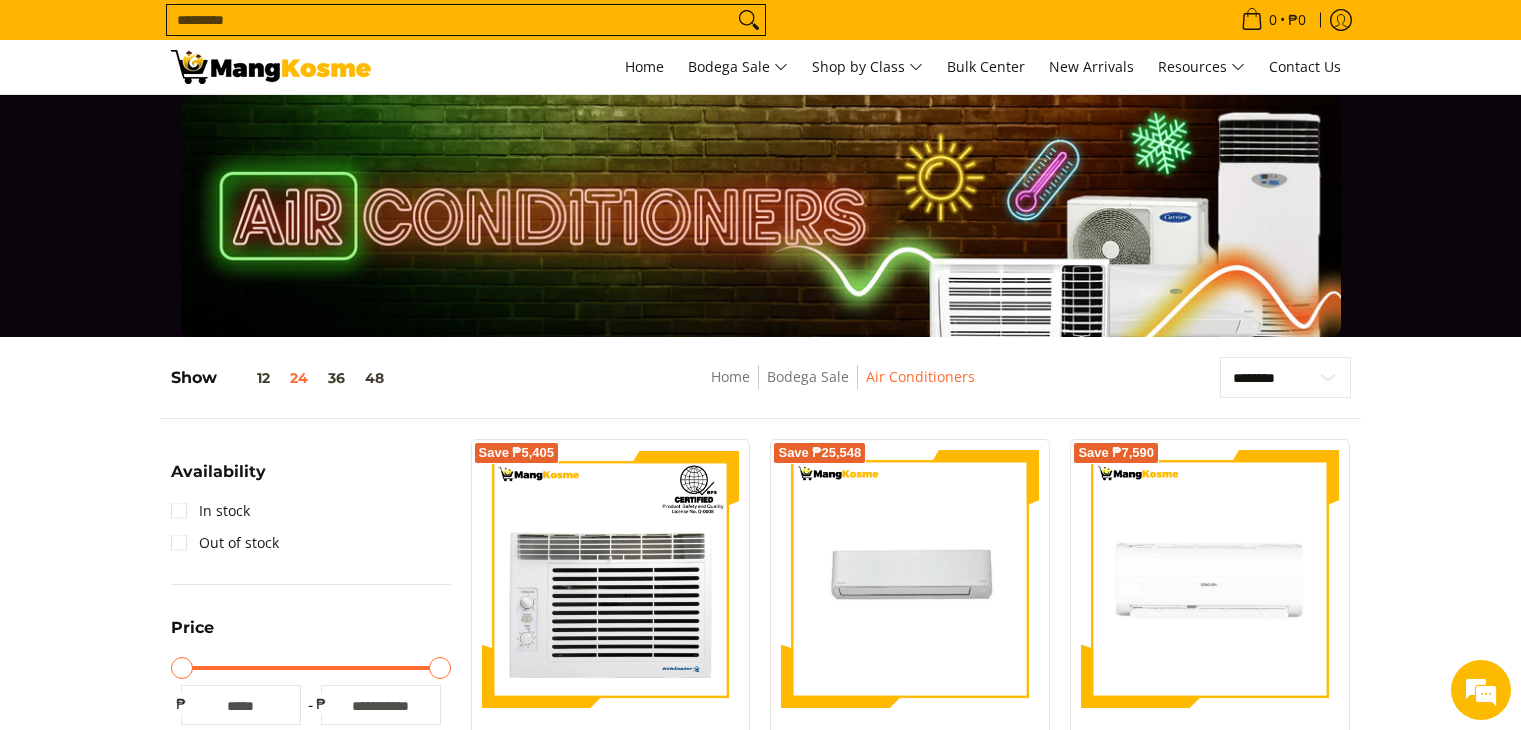 scroll, scrollTop: 412, scrollLeft: 0, axis: vertical 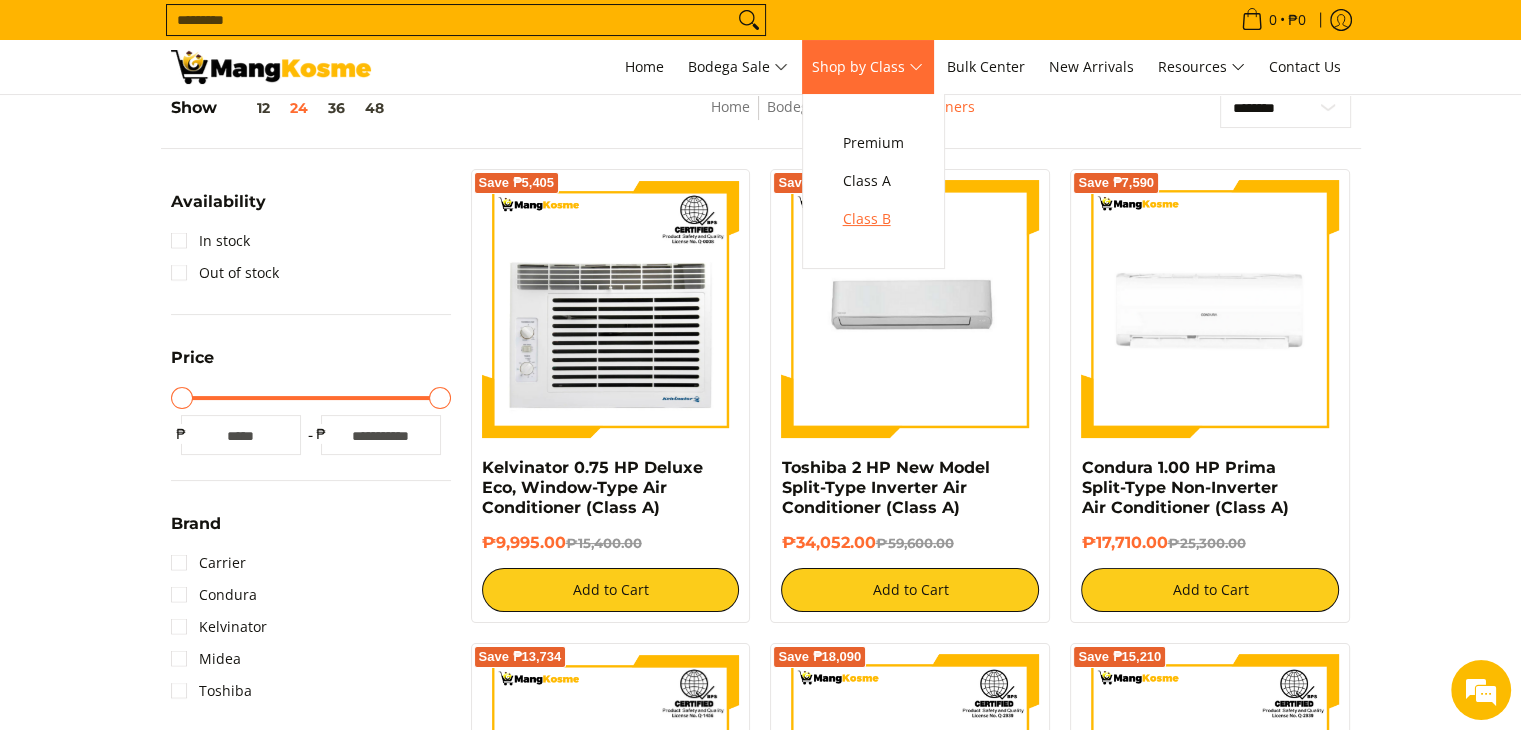 click on "Class B" at bounding box center (873, 219) 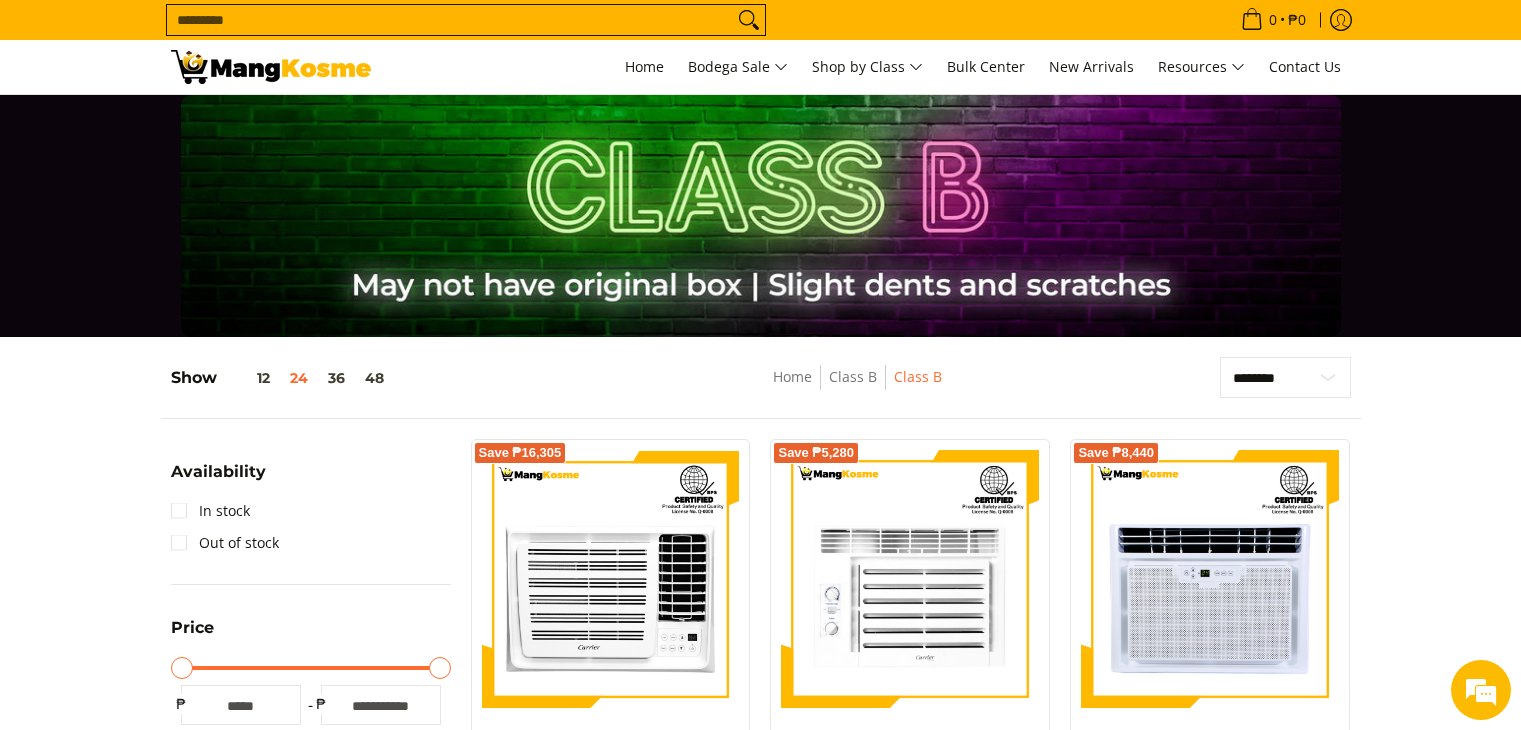 scroll, scrollTop: 0, scrollLeft: 0, axis: both 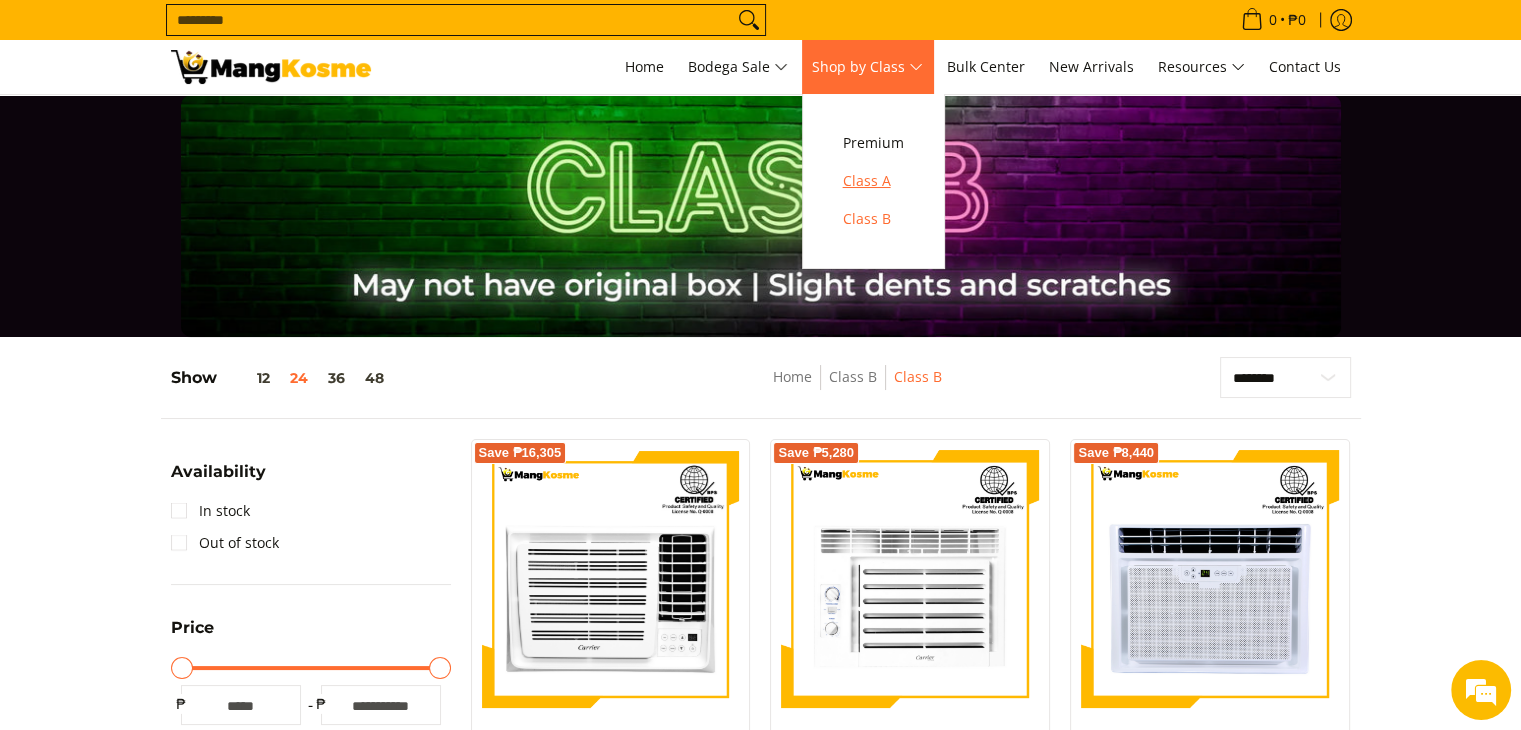 click on "Class A" at bounding box center [873, 181] 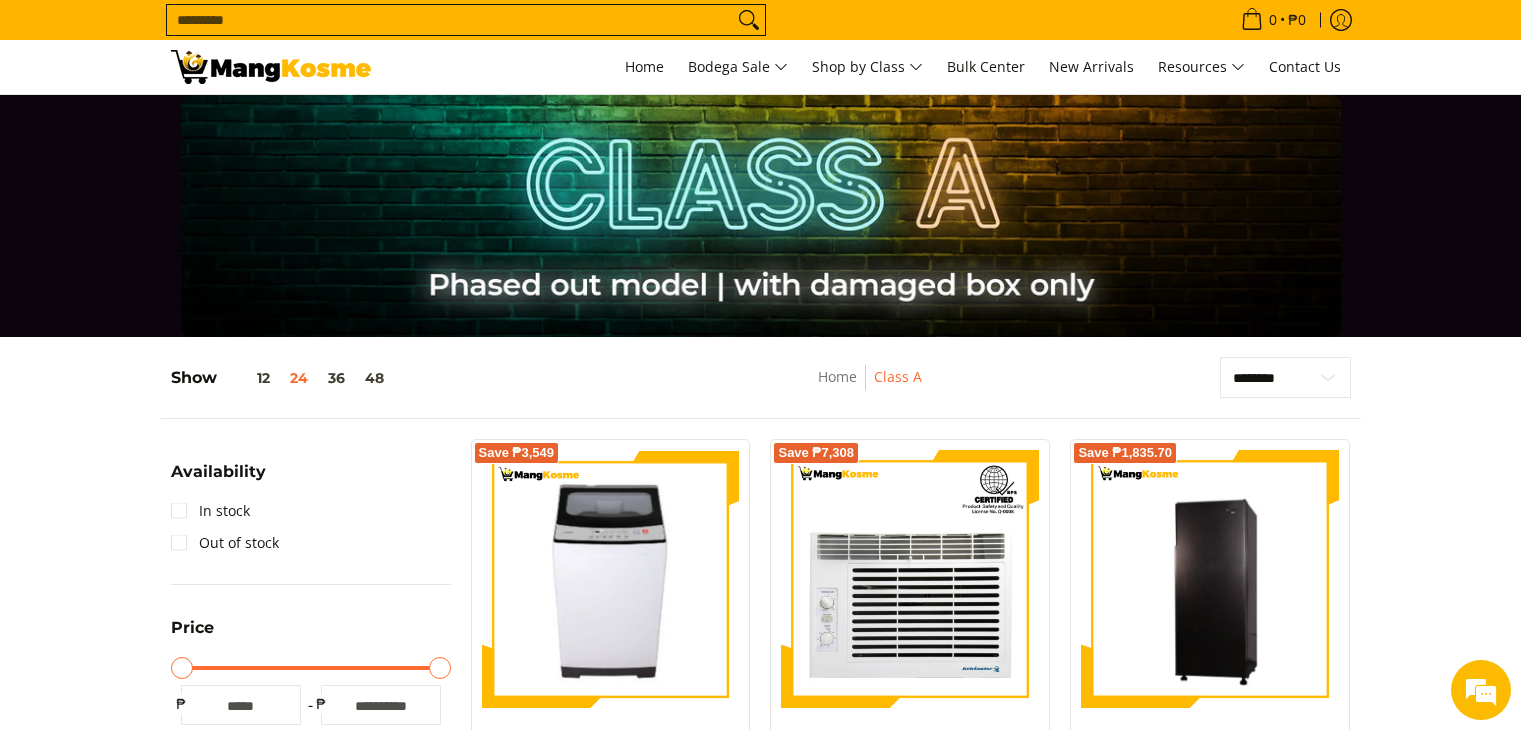 scroll, scrollTop: 0, scrollLeft: 0, axis: both 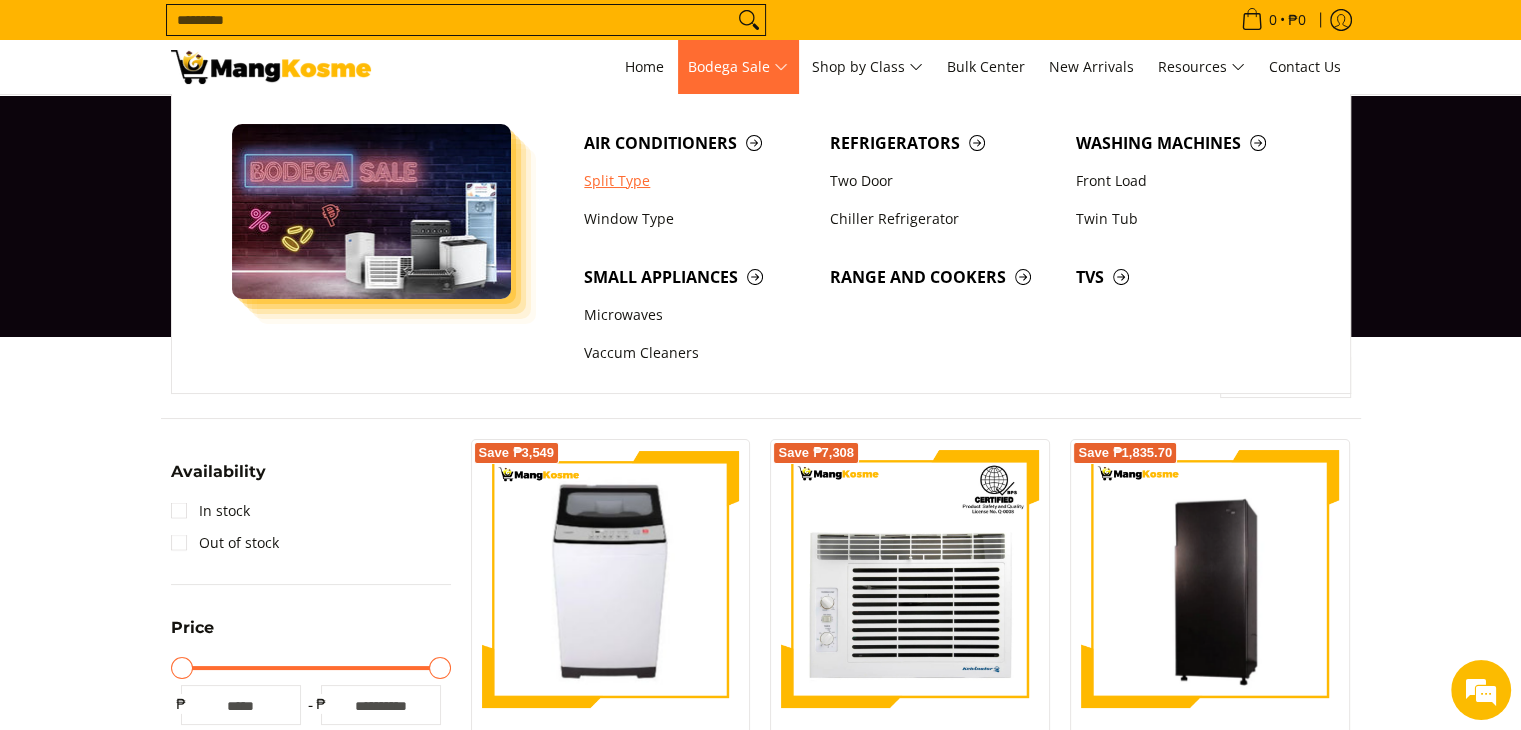 click on "Split Type" at bounding box center [697, 181] 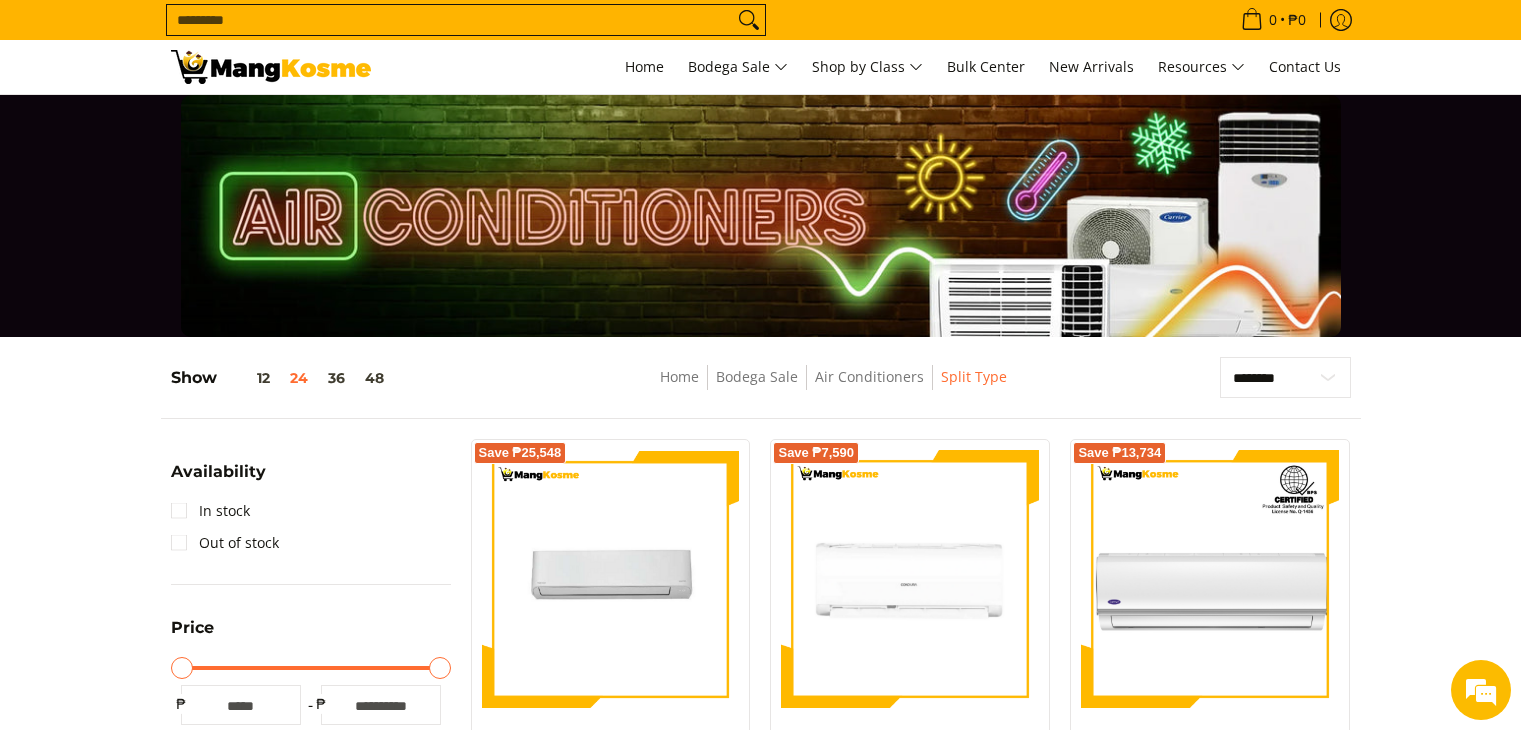 scroll, scrollTop: 360, scrollLeft: 0, axis: vertical 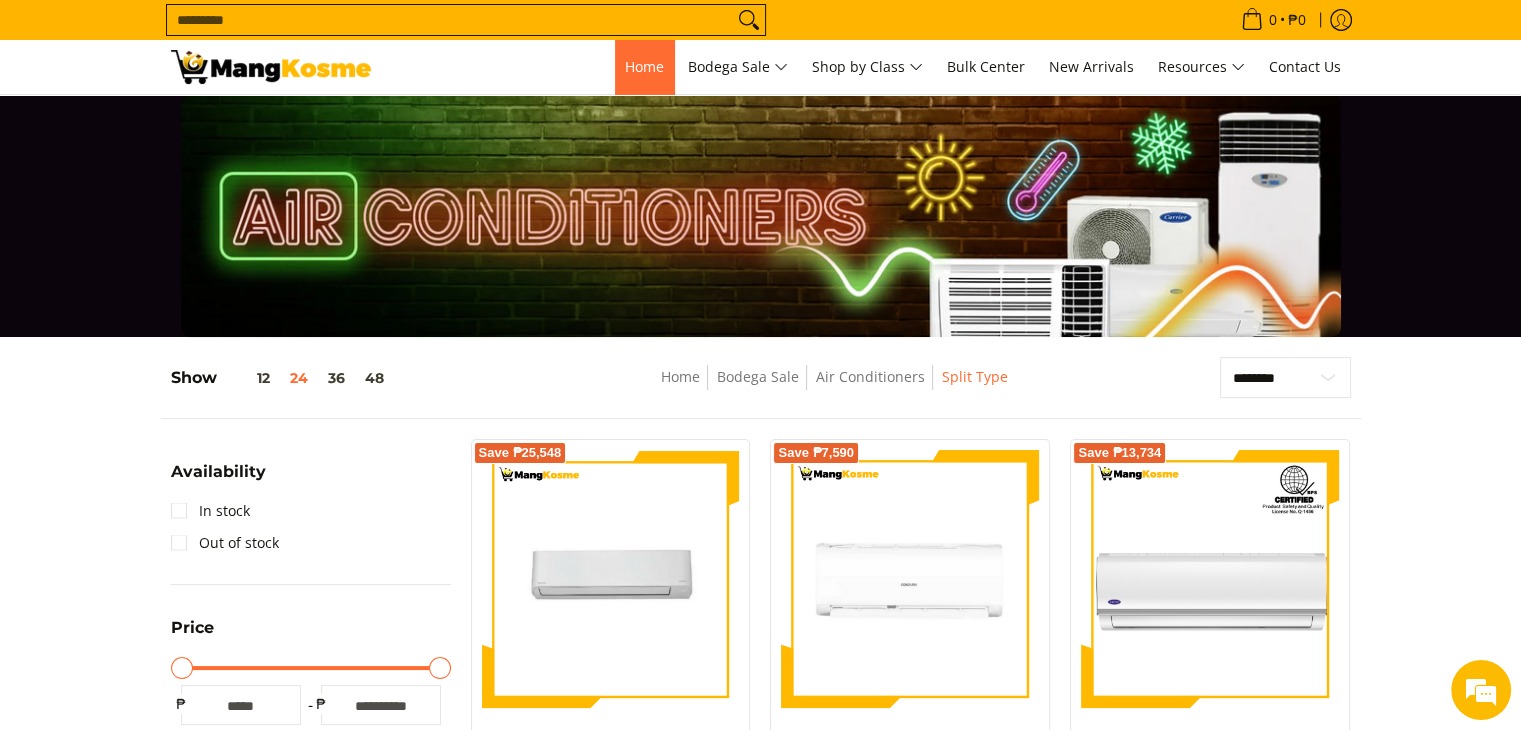 click on "Home" at bounding box center (644, 66) 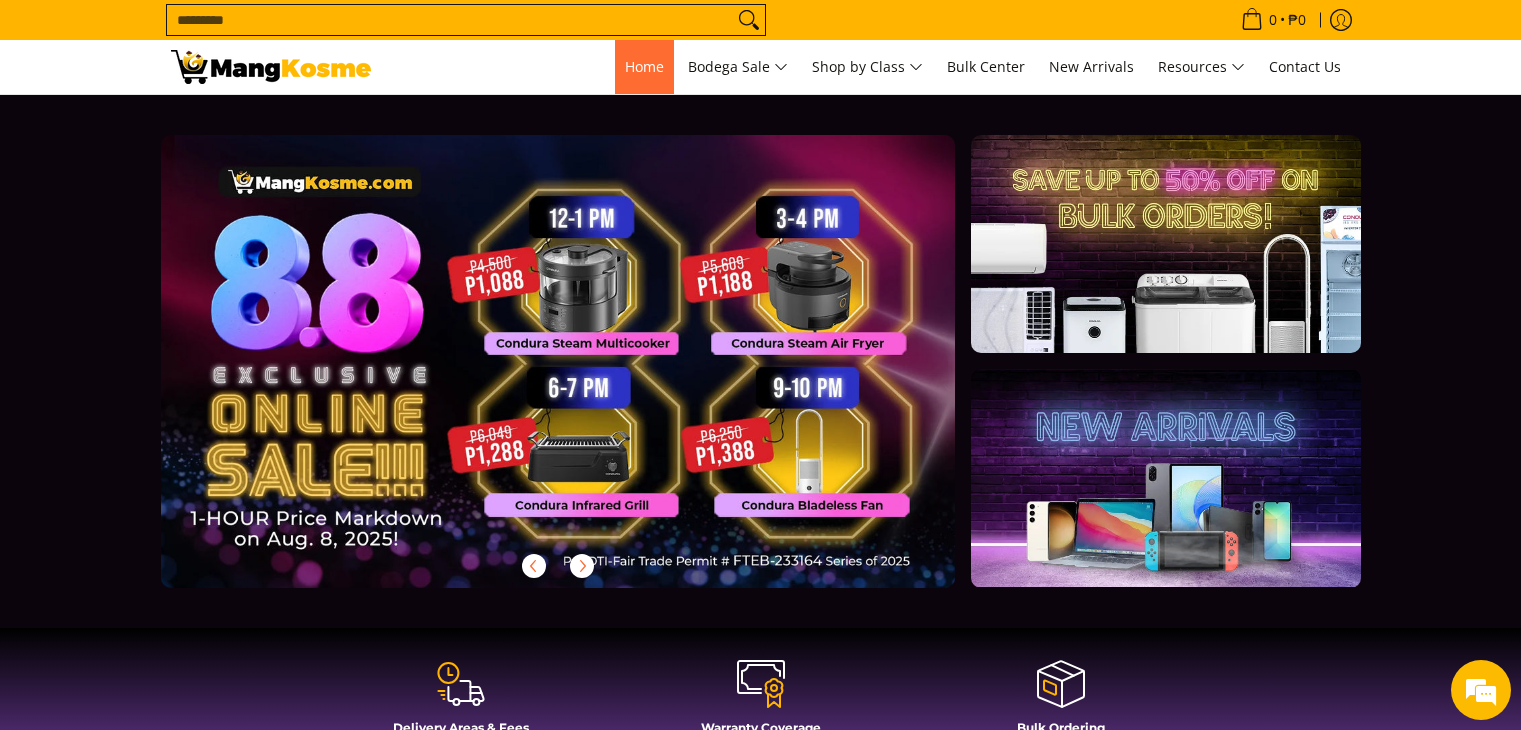 scroll, scrollTop: 0, scrollLeft: 0, axis: both 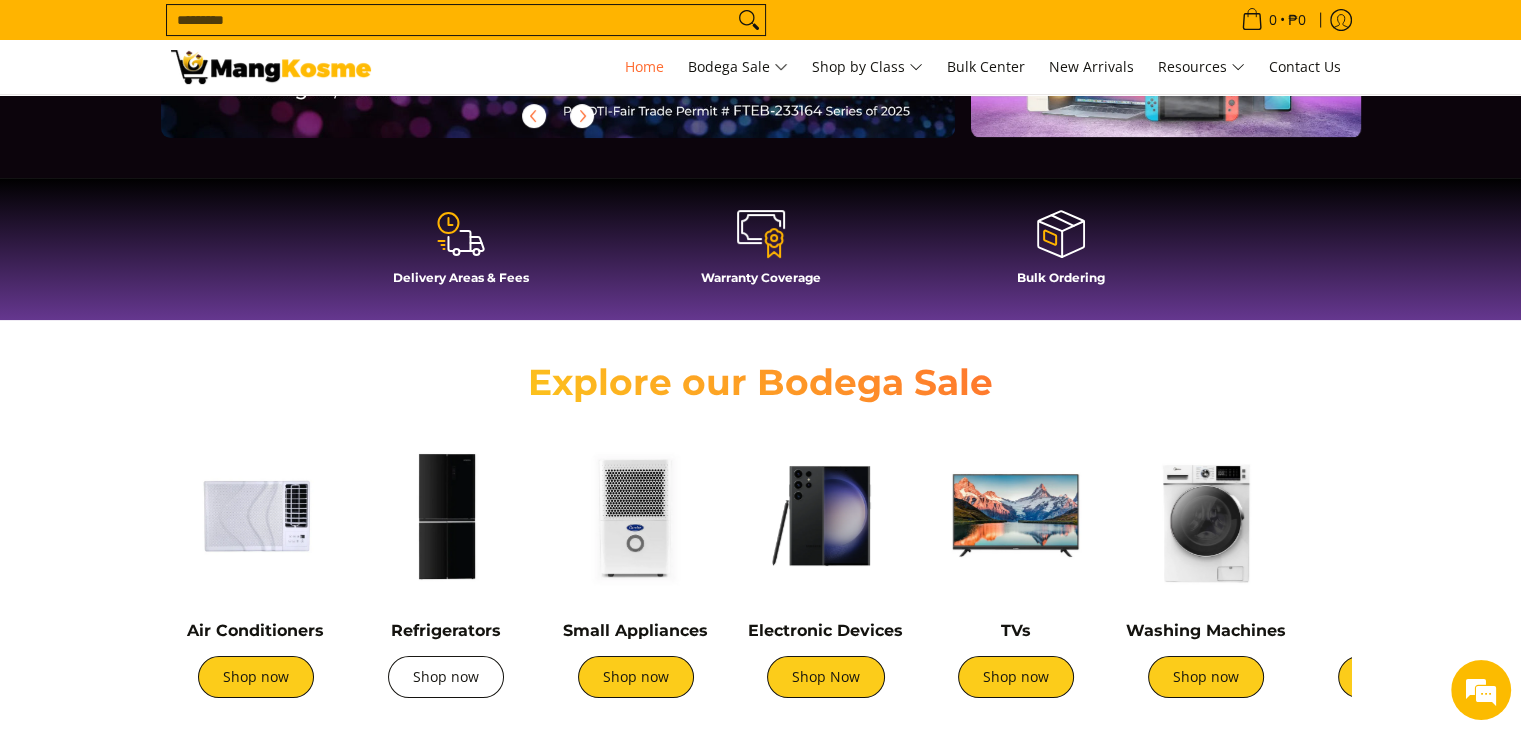 click on "Shop now" at bounding box center [446, 677] 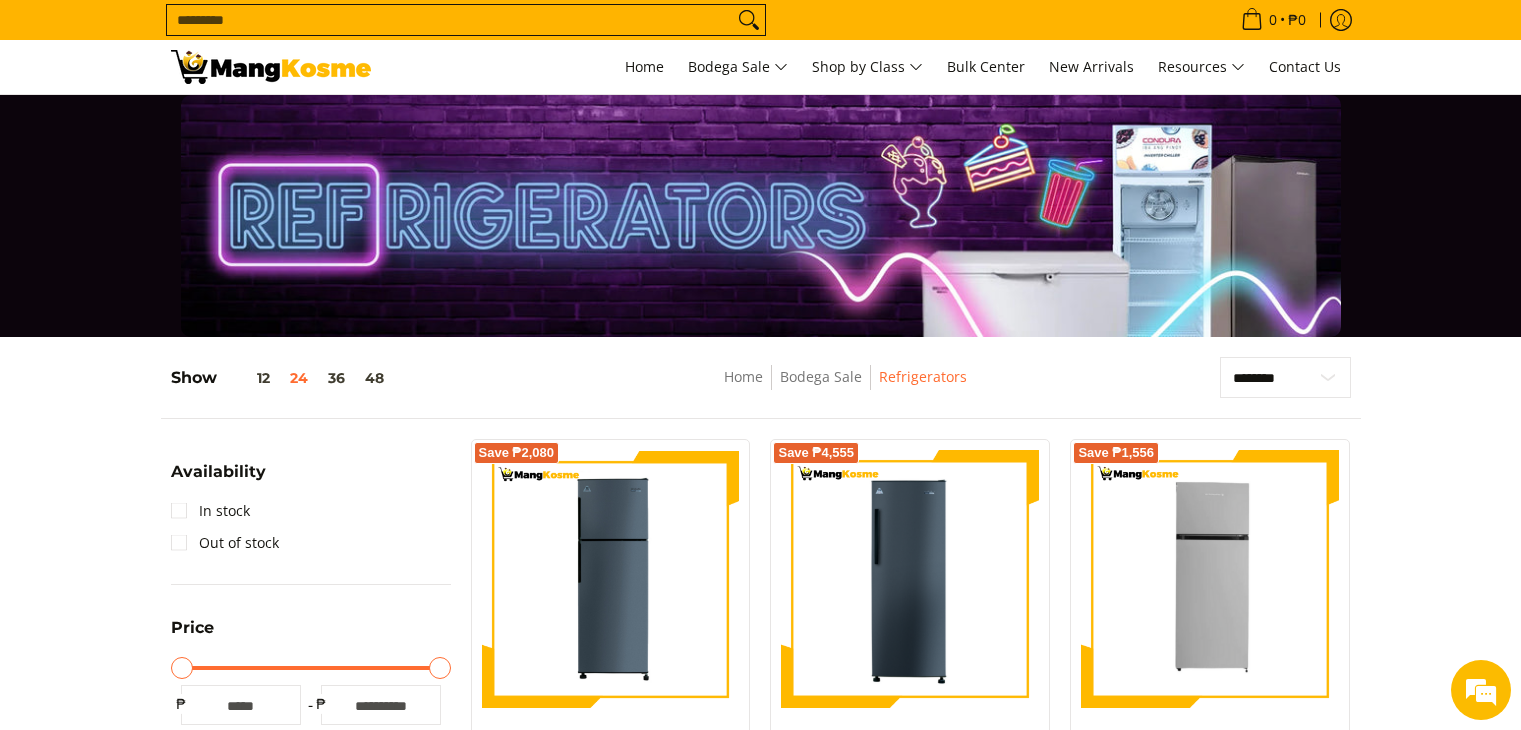 scroll, scrollTop: 0, scrollLeft: 0, axis: both 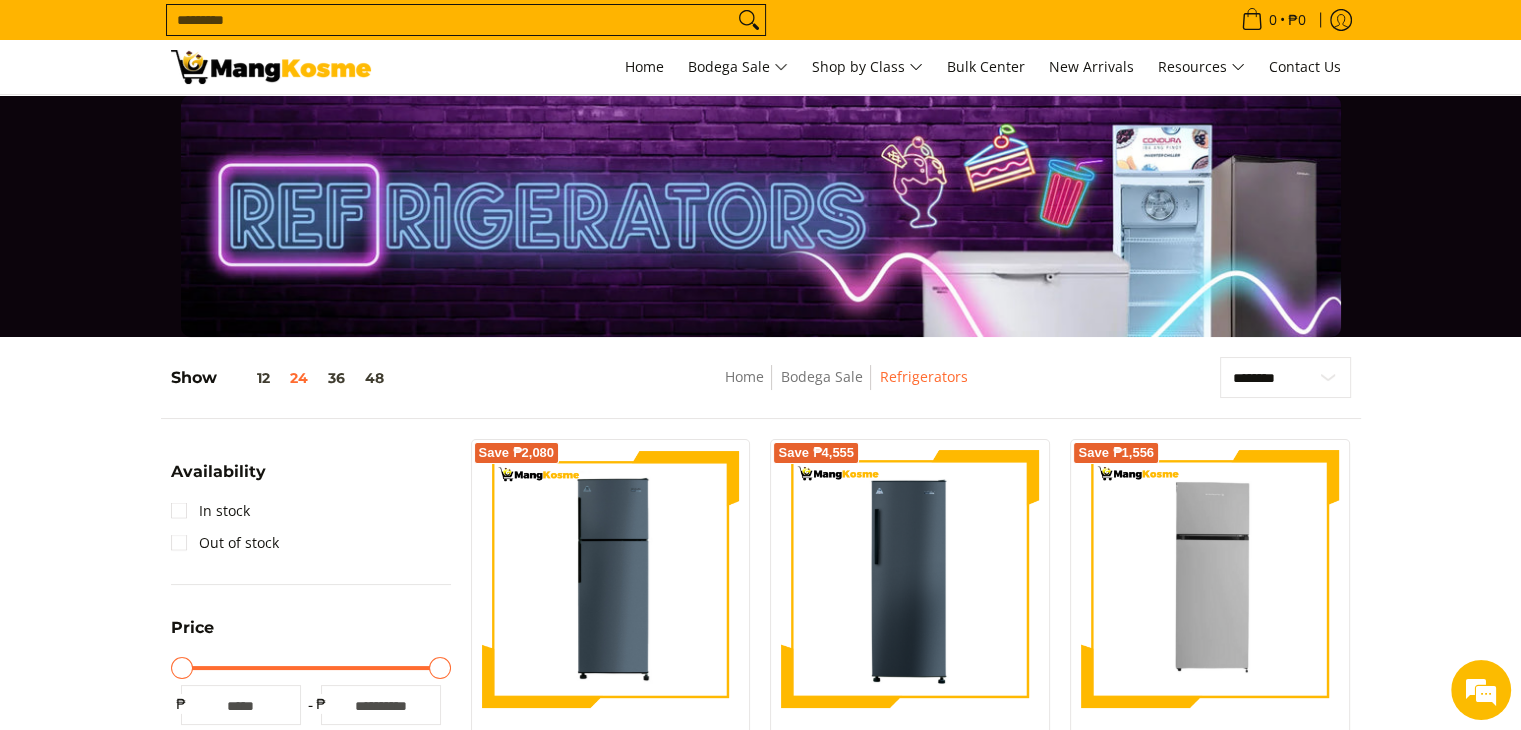 click at bounding box center [271, 67] 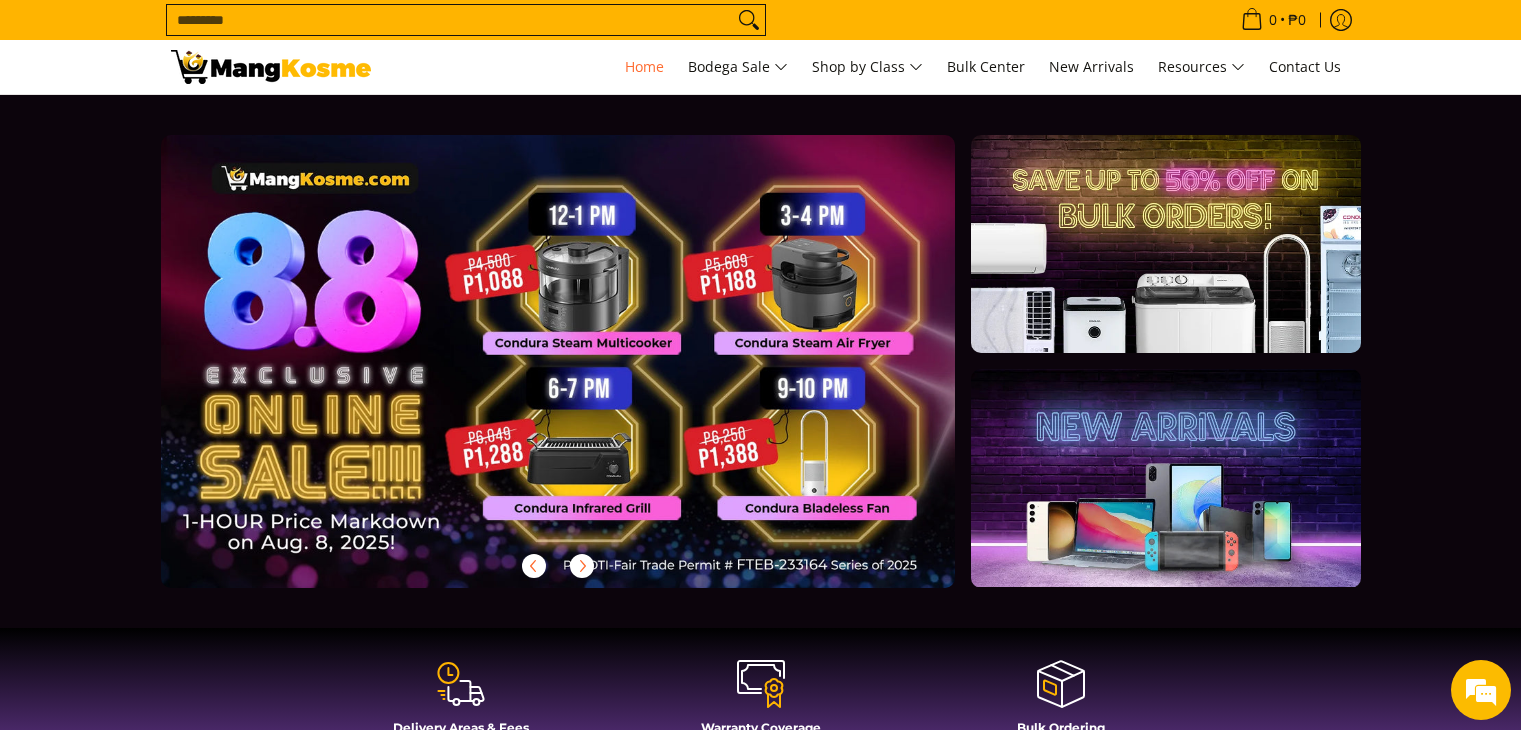 scroll, scrollTop: 0, scrollLeft: 0, axis: both 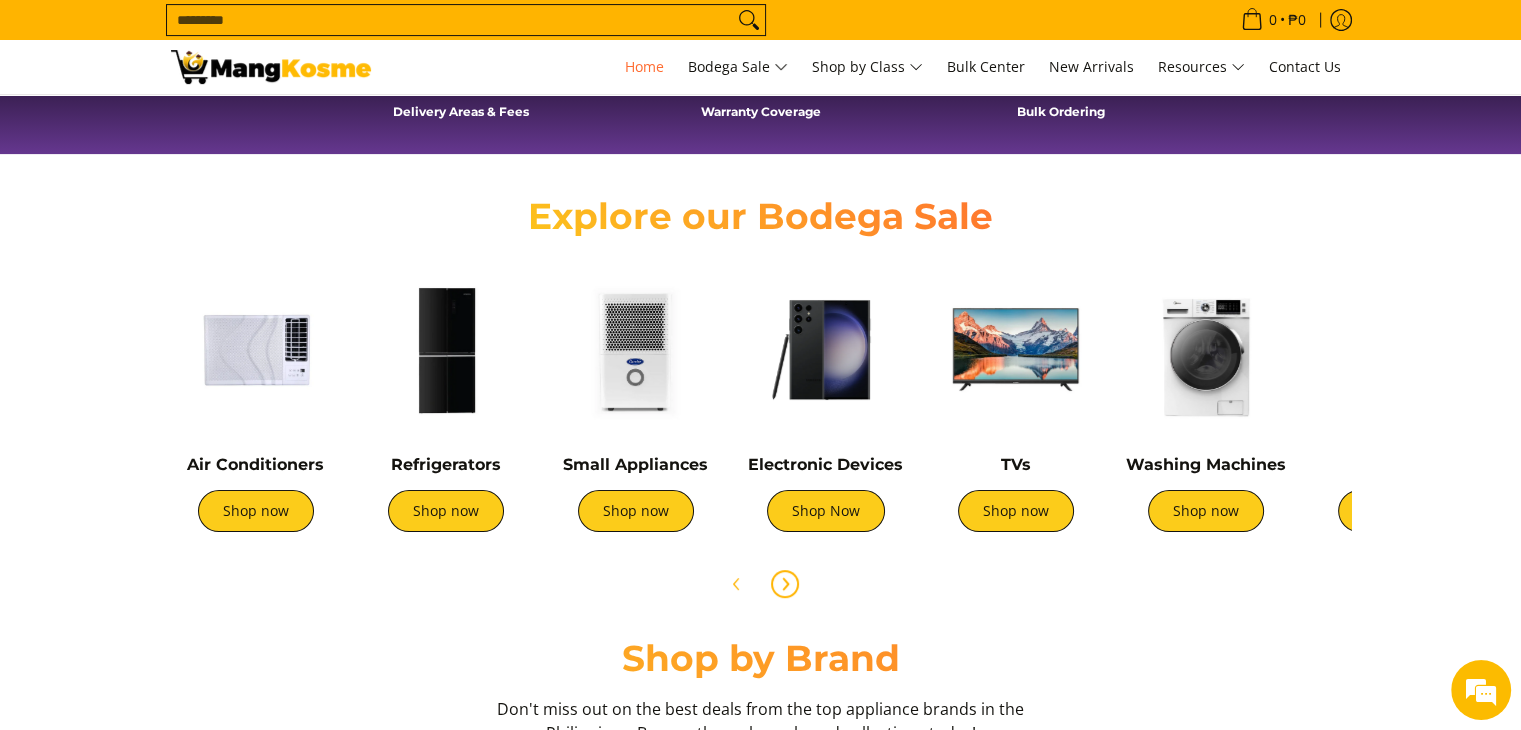 click 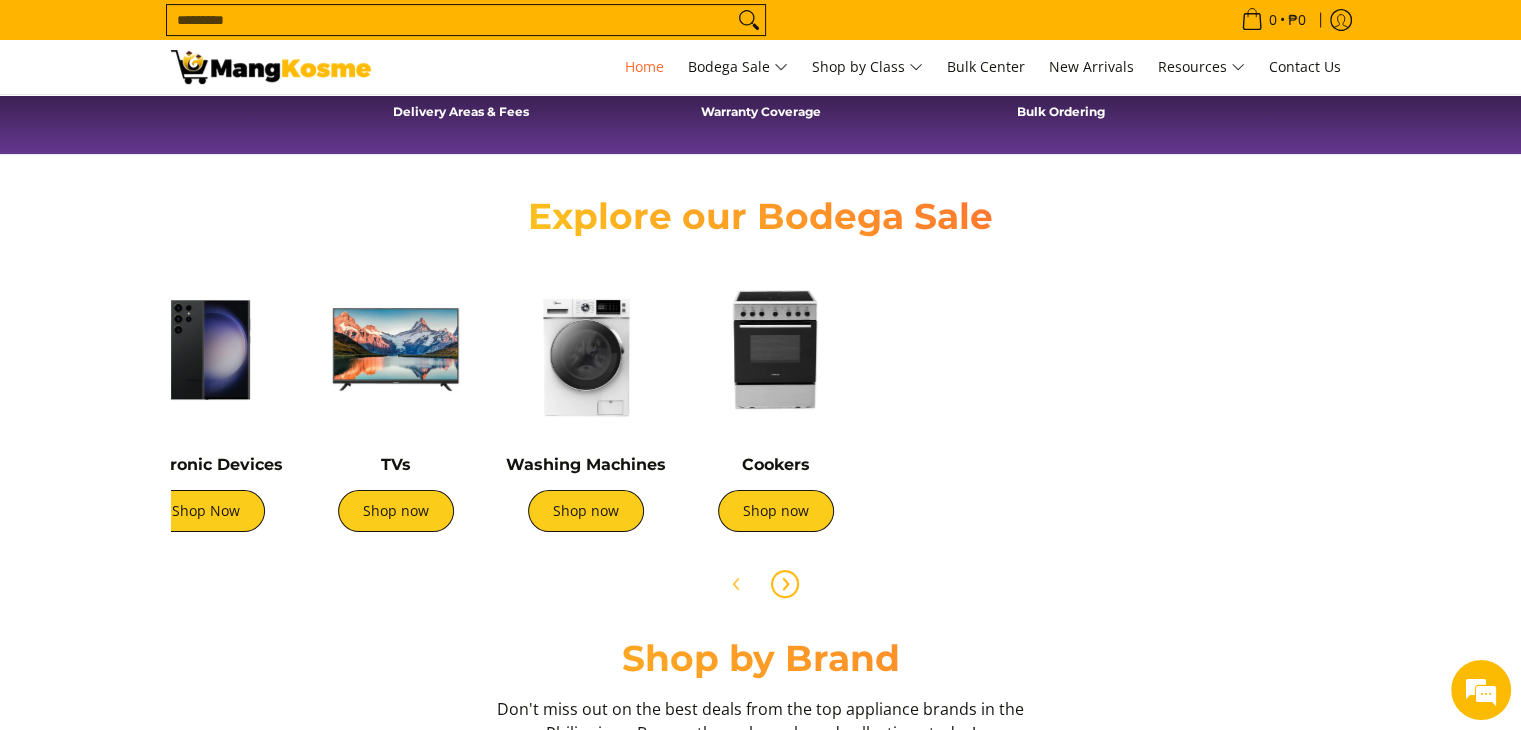 scroll, scrollTop: 0, scrollLeft: 666, axis: horizontal 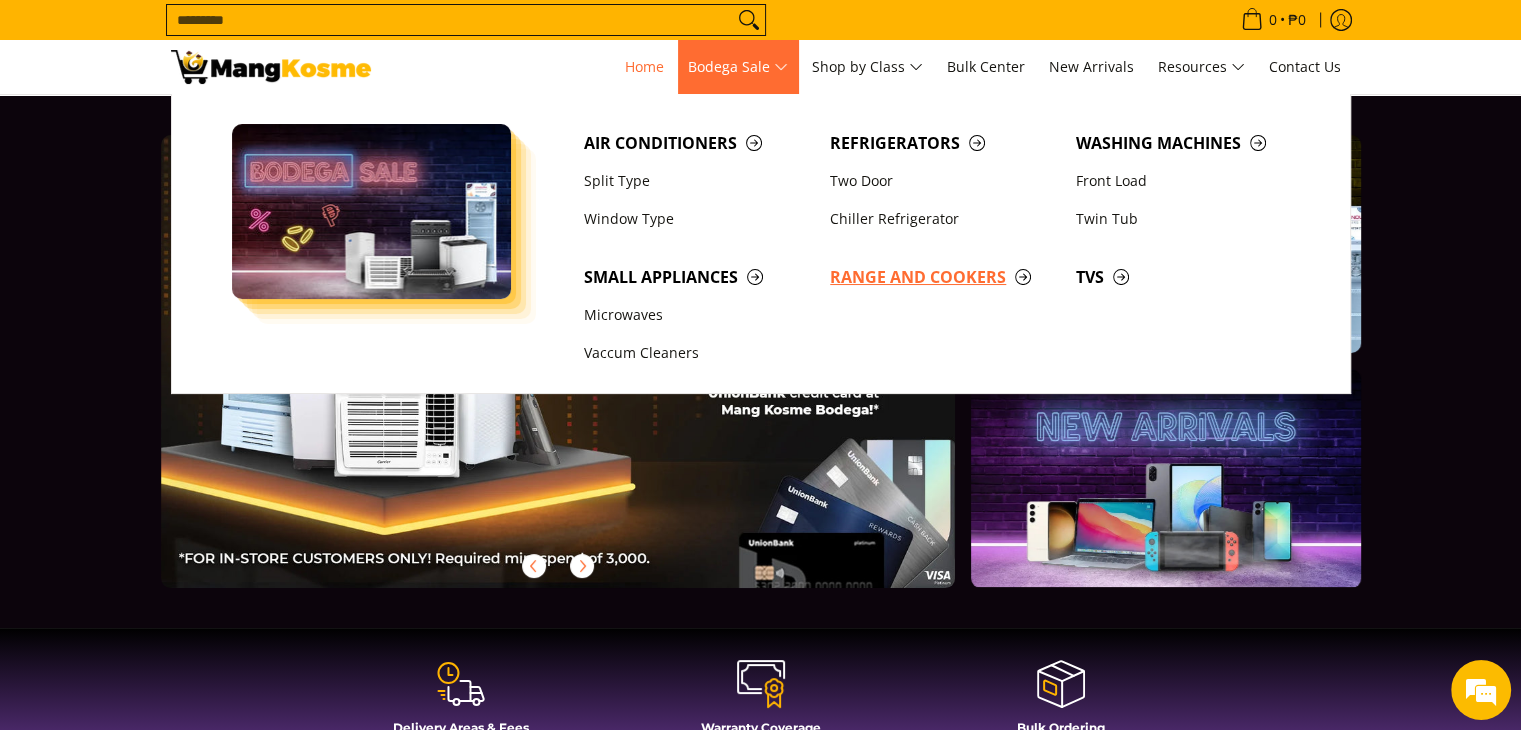 click on "Range and Cookers" at bounding box center (943, 277) 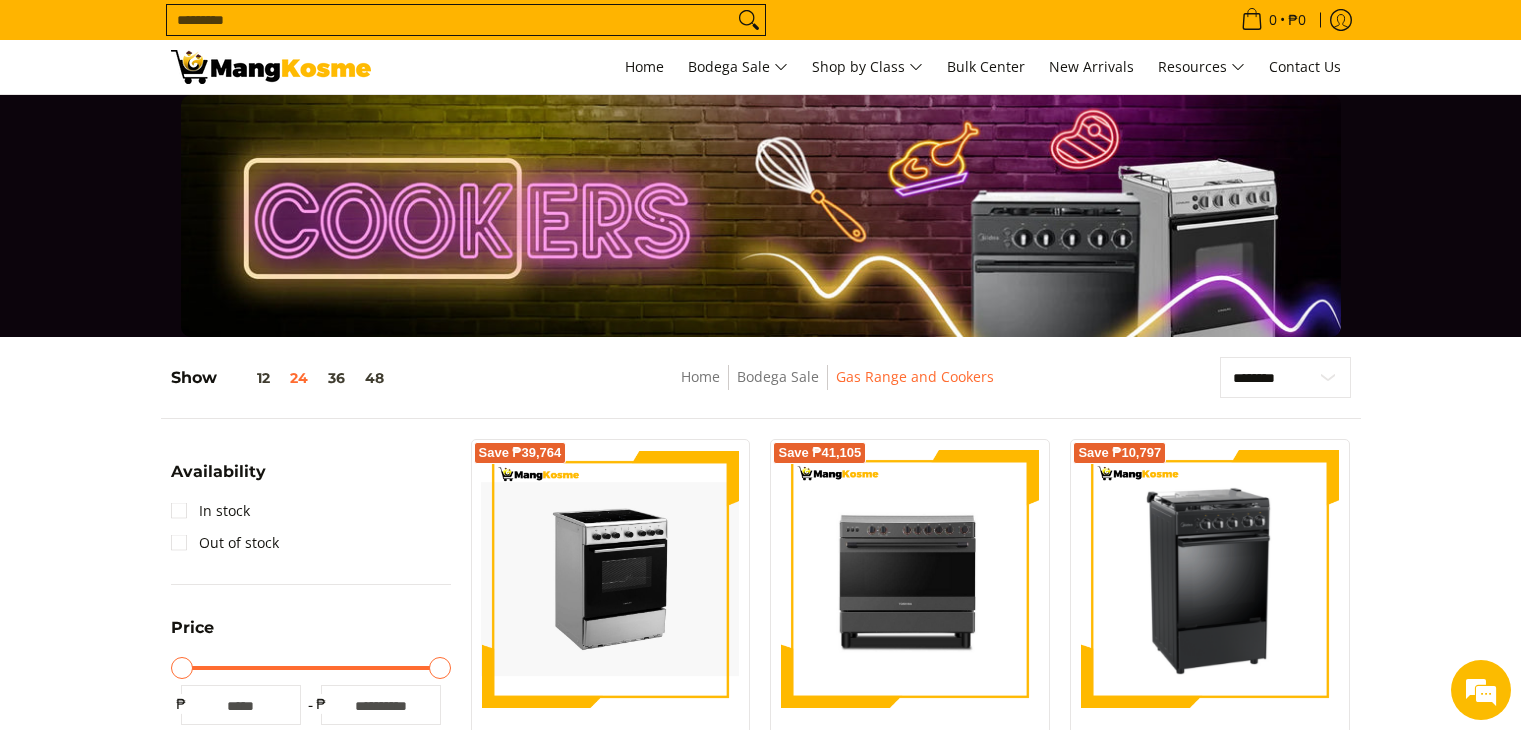 scroll, scrollTop: 0, scrollLeft: 0, axis: both 